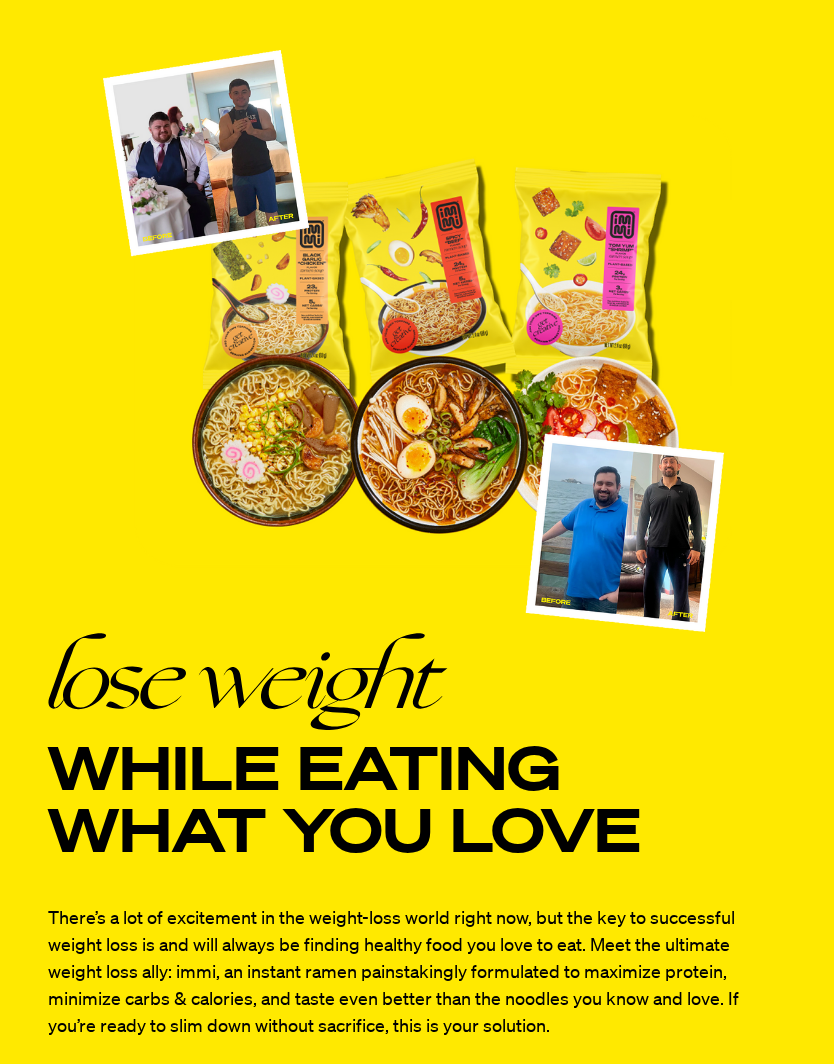 scroll, scrollTop: 0, scrollLeft: 0, axis: both 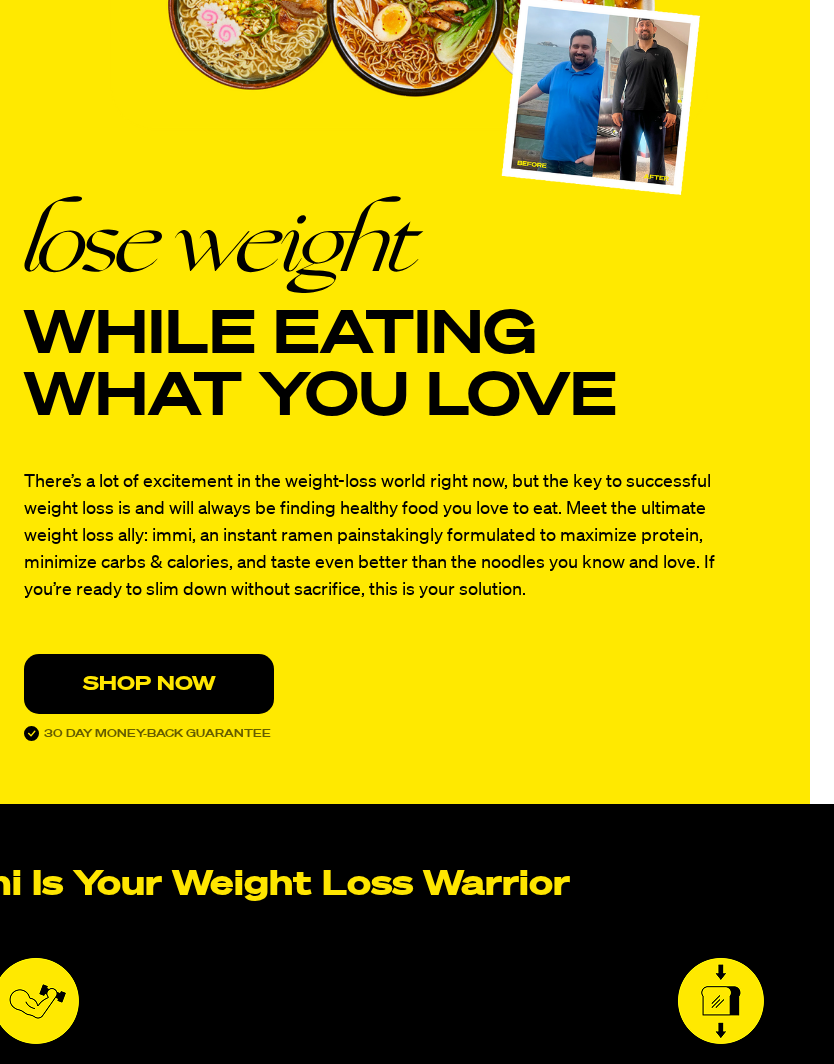 click on "SHOP NOW" at bounding box center [150, 684] 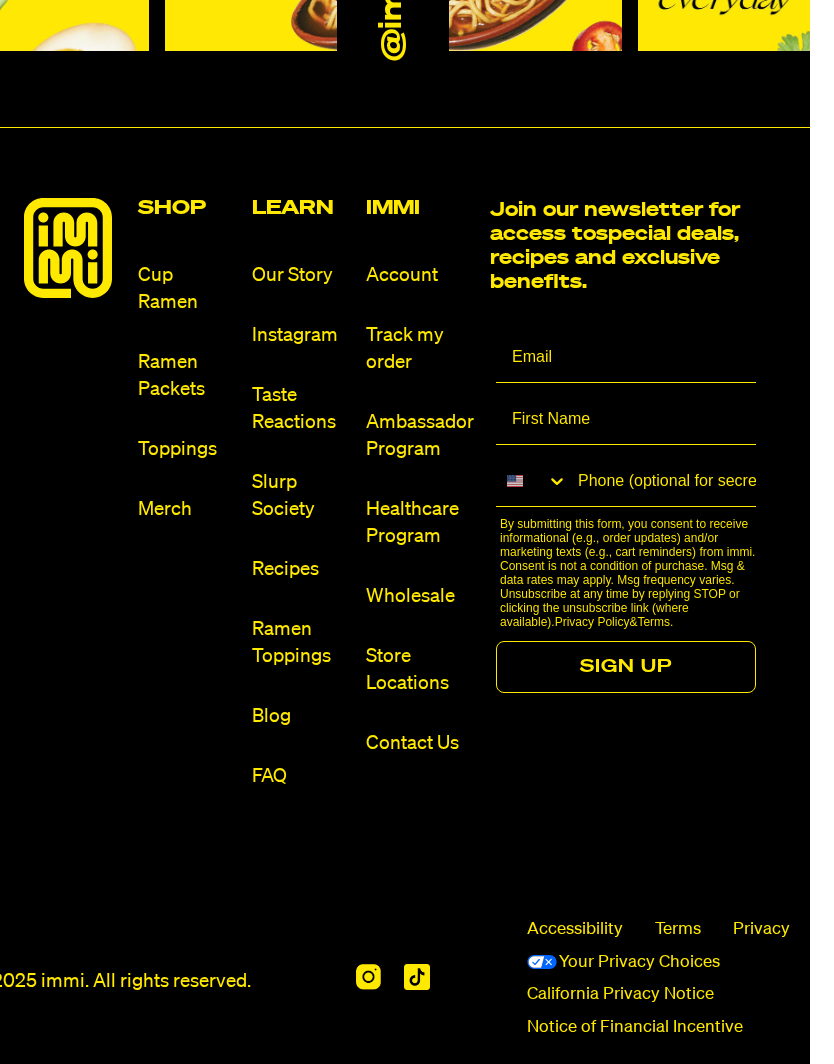 scroll, scrollTop: 25657, scrollLeft: 24, axis: both 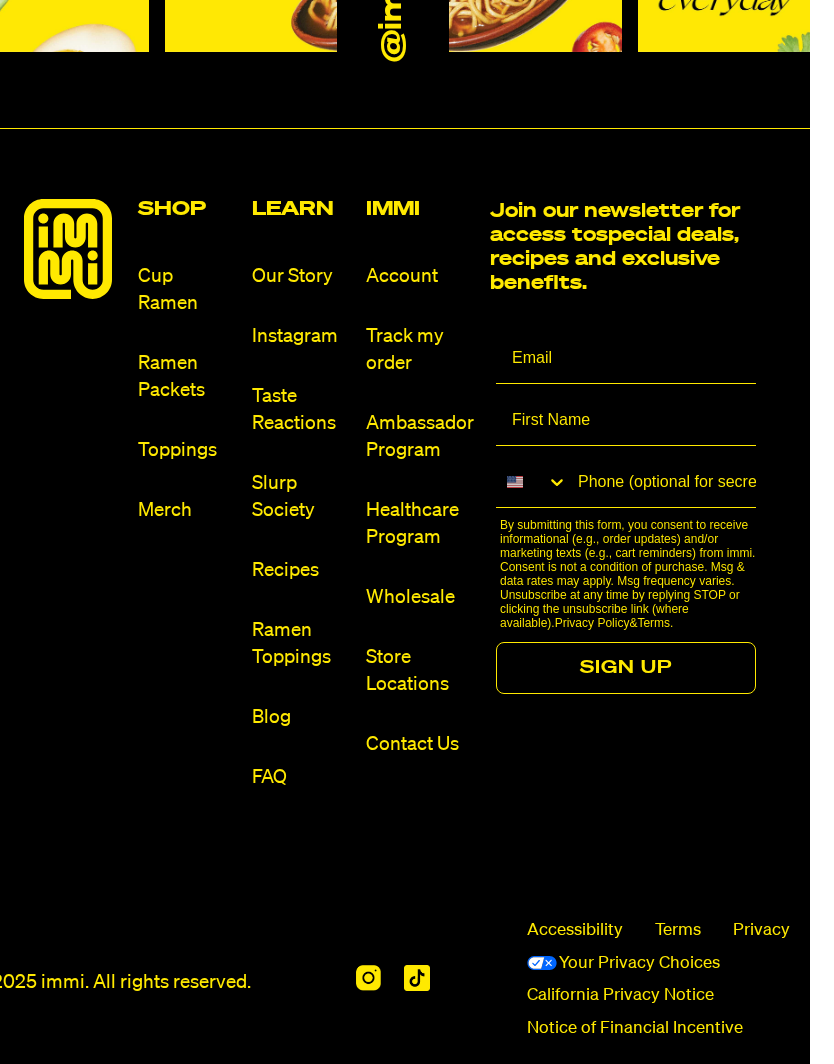 click on "Ramen Packets" at bounding box center [187, 378] 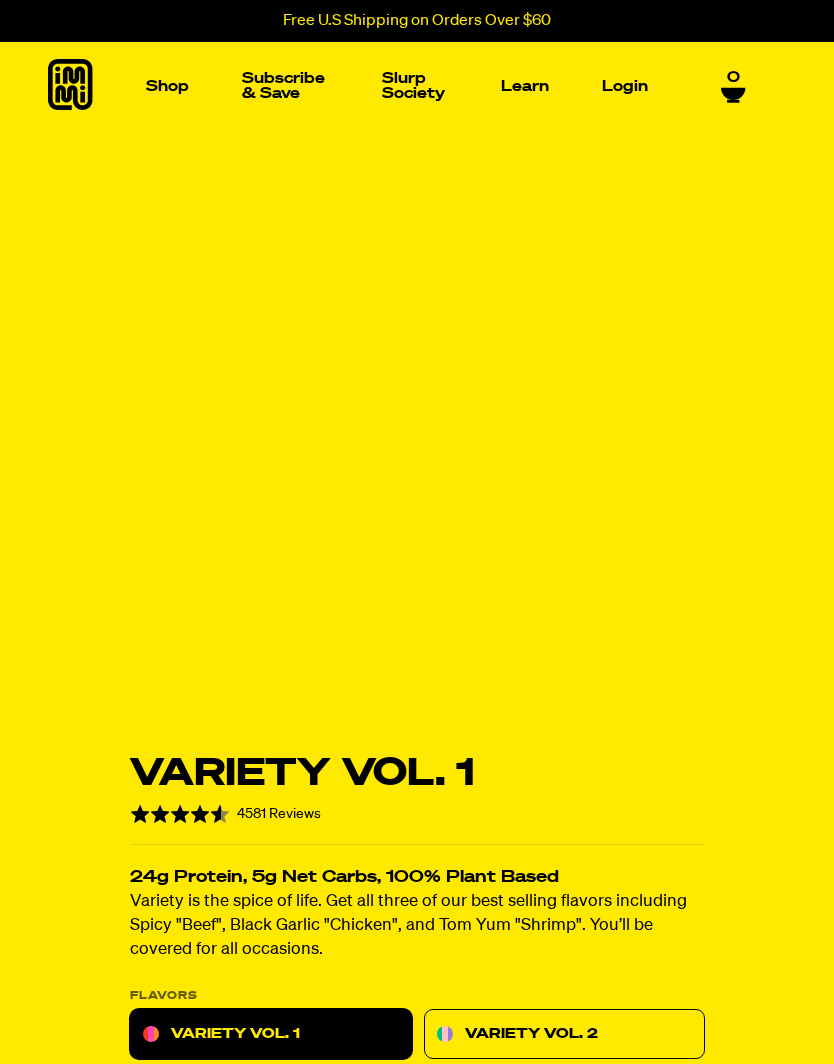 scroll, scrollTop: 0, scrollLeft: 0, axis: both 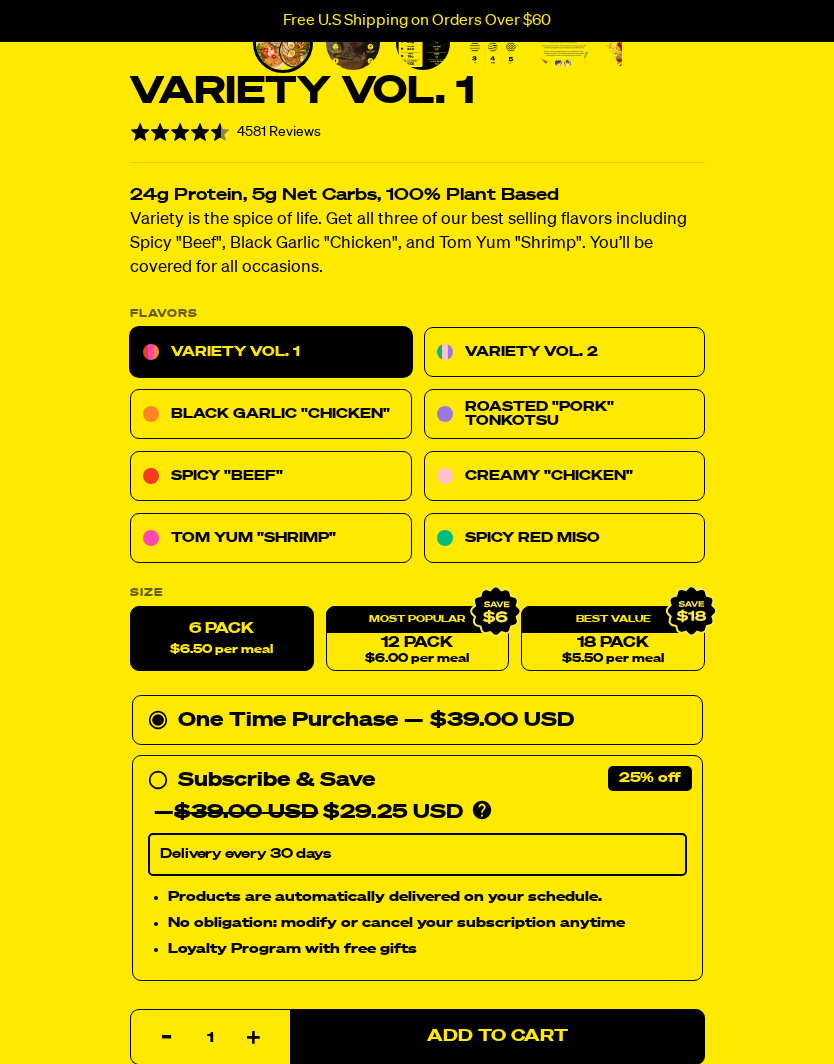click on "Black Garlic "Chicken"" at bounding box center [271, 415] 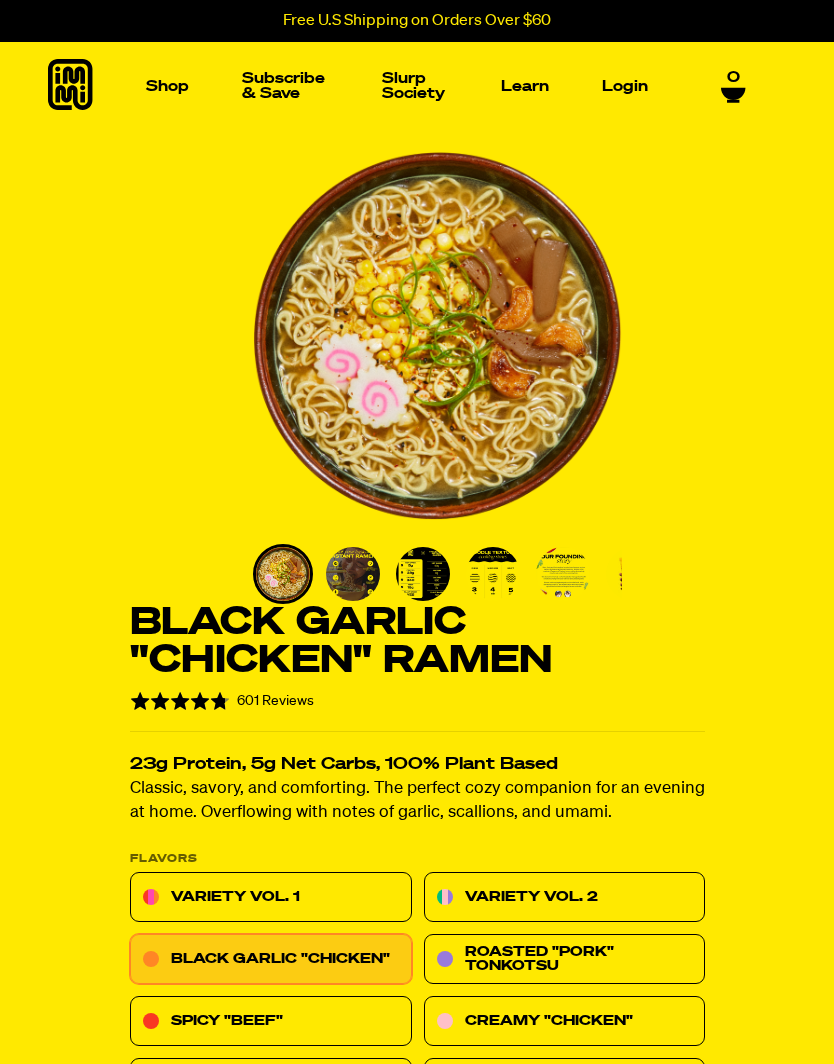 scroll, scrollTop: 0, scrollLeft: 0, axis: both 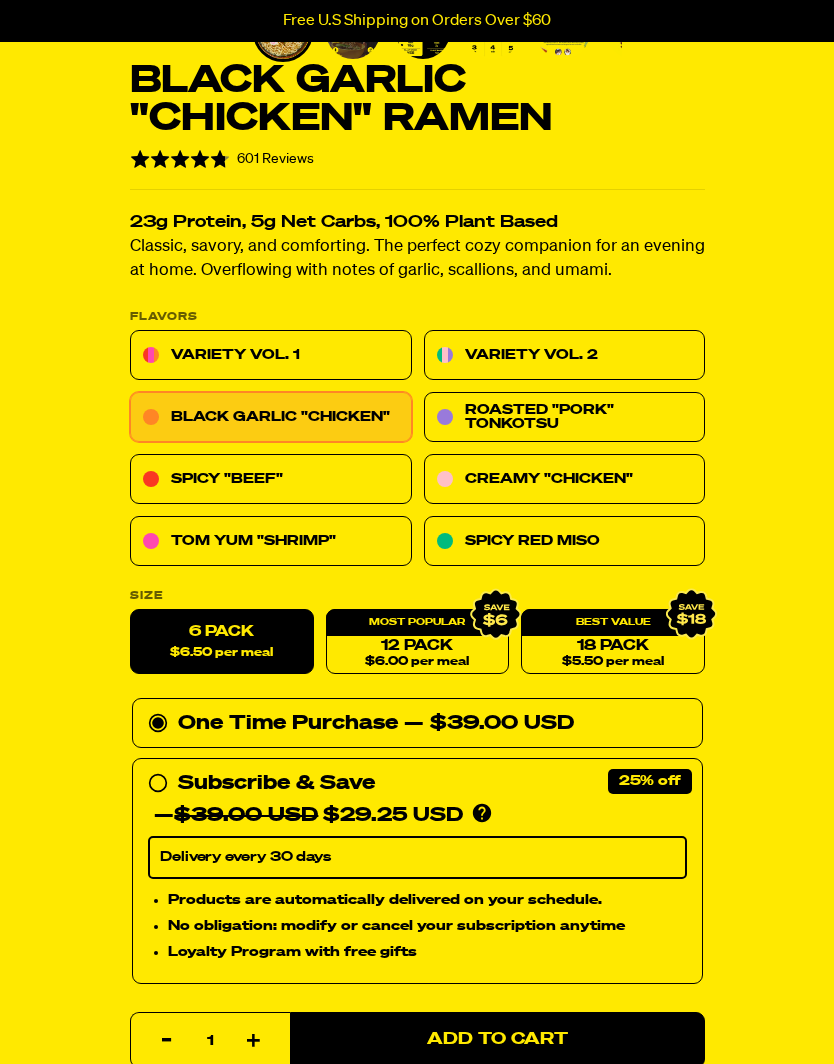 click on "Subscribe & Save  25%
—  $39.00 USD $29.25 USD
You'll receive your selected flavor and pack size every month at a discounted price.  Create an account to manage your subscription including: skipping, changing delivery frequency, or canceling.
Delivery every 30 days
Products are automatically delivered on your schedule.
No obligation: modify or cancel your subscription anytime
Loyalty Program with free gifts" at bounding box center [154, 769] 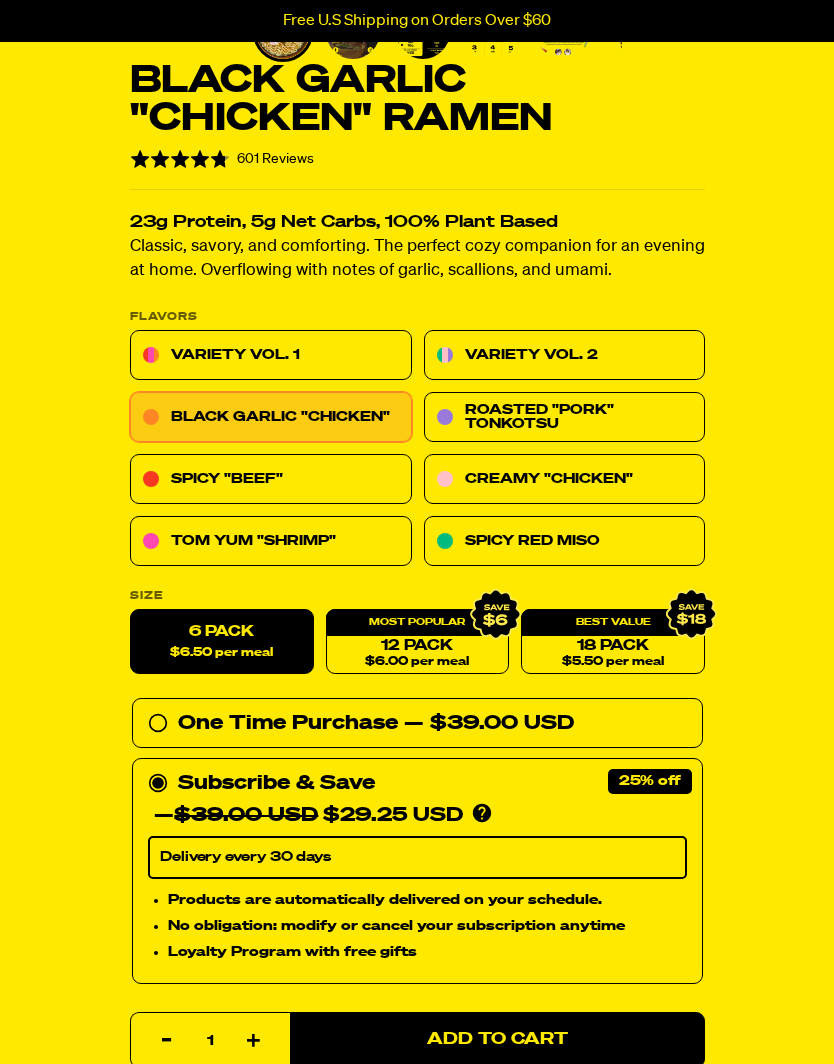 scroll, scrollTop: 542, scrollLeft: 0, axis: vertical 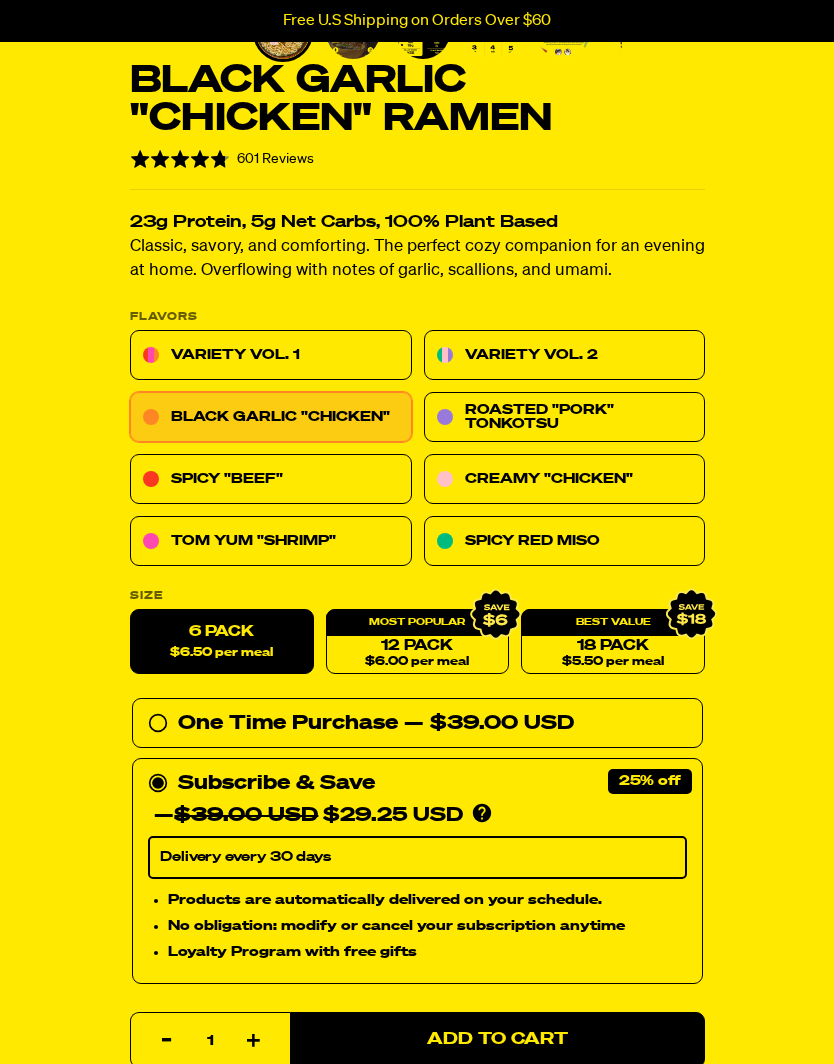 click on "Add to Cart" at bounding box center [497, 1040] 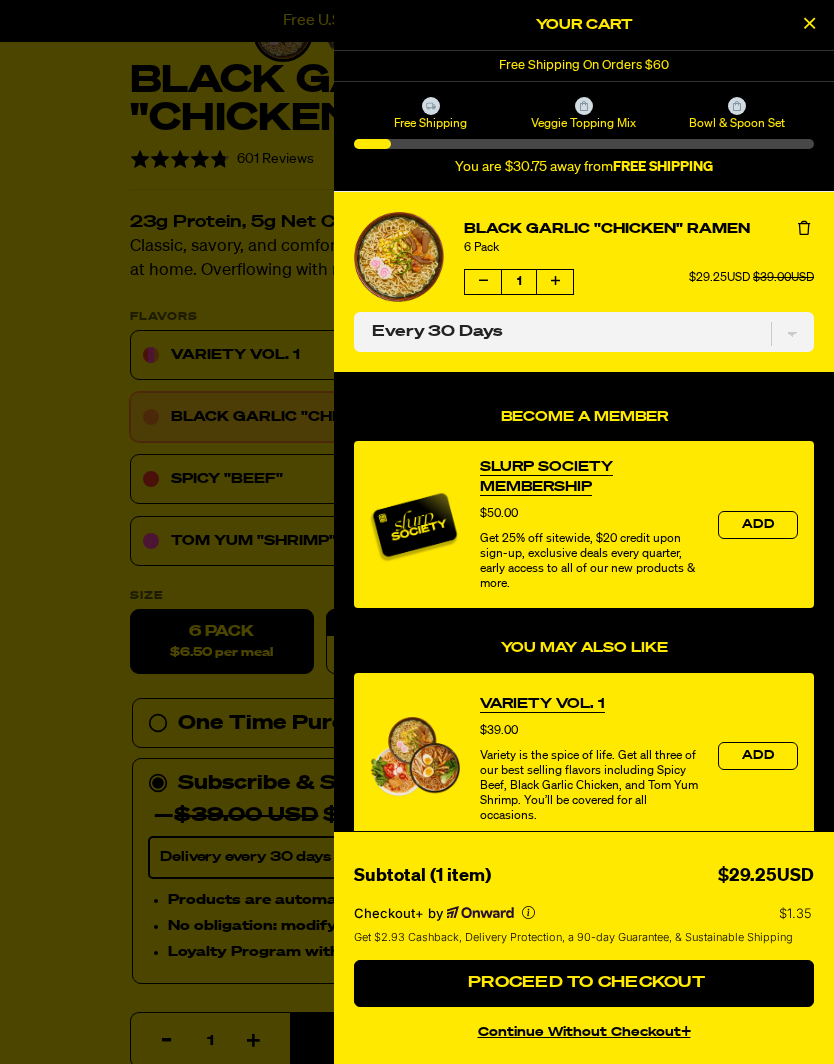 click at bounding box center [417, 532] 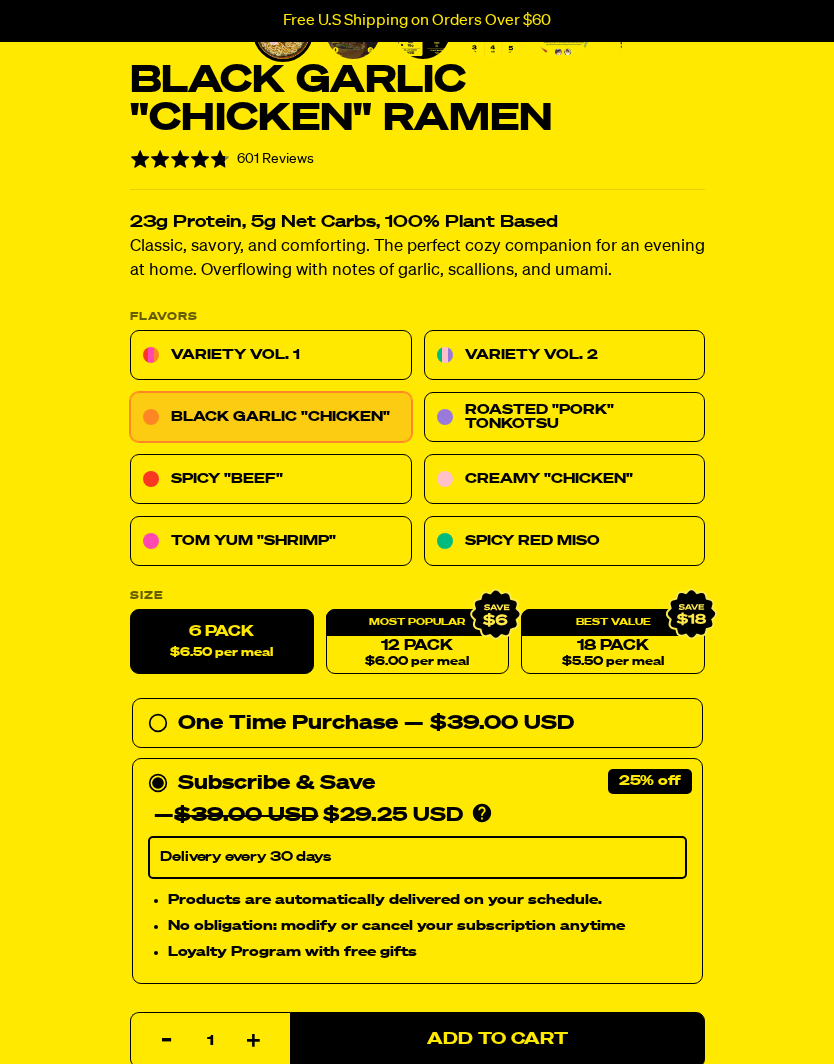 click on "Spicy "Beef"" at bounding box center (271, 480) 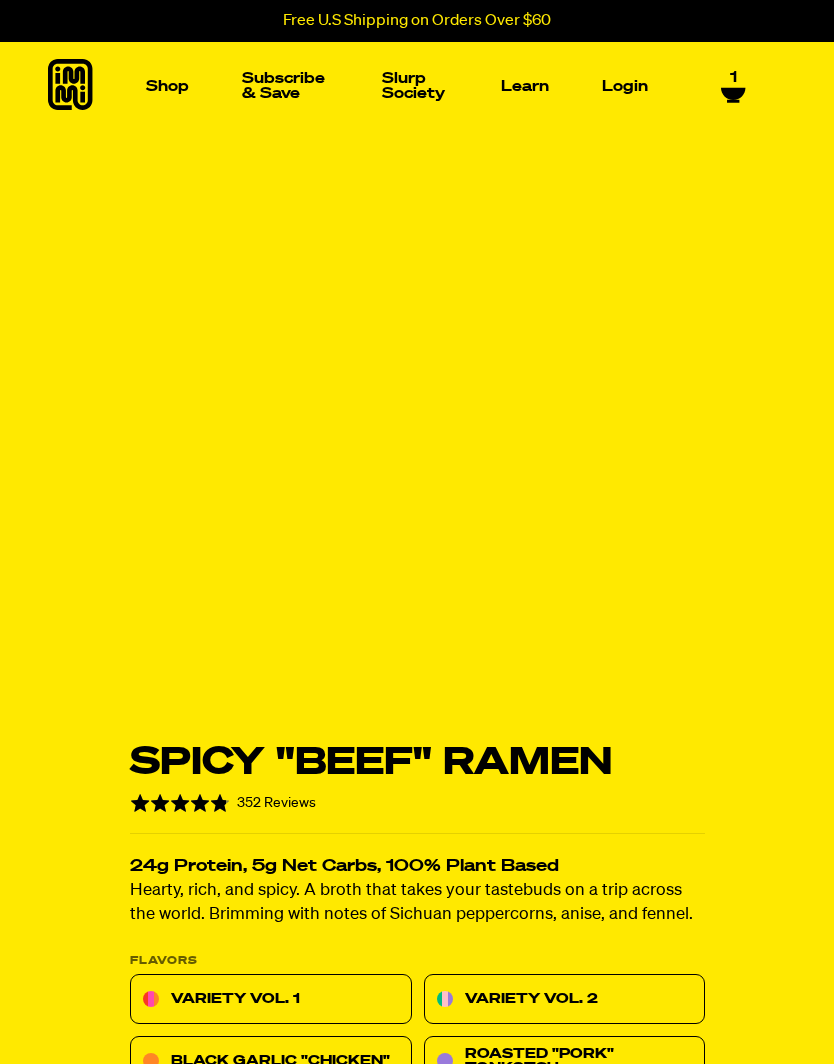 select on "Every 30 Days" 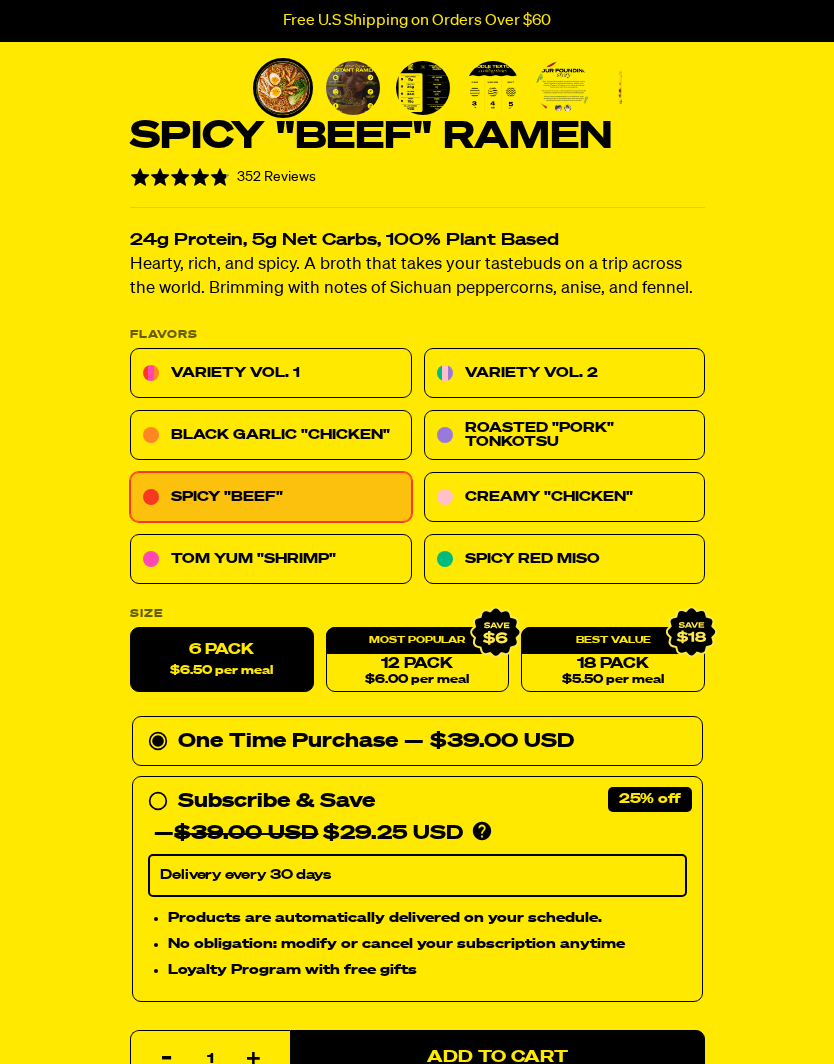 scroll, scrollTop: 490, scrollLeft: 0, axis: vertical 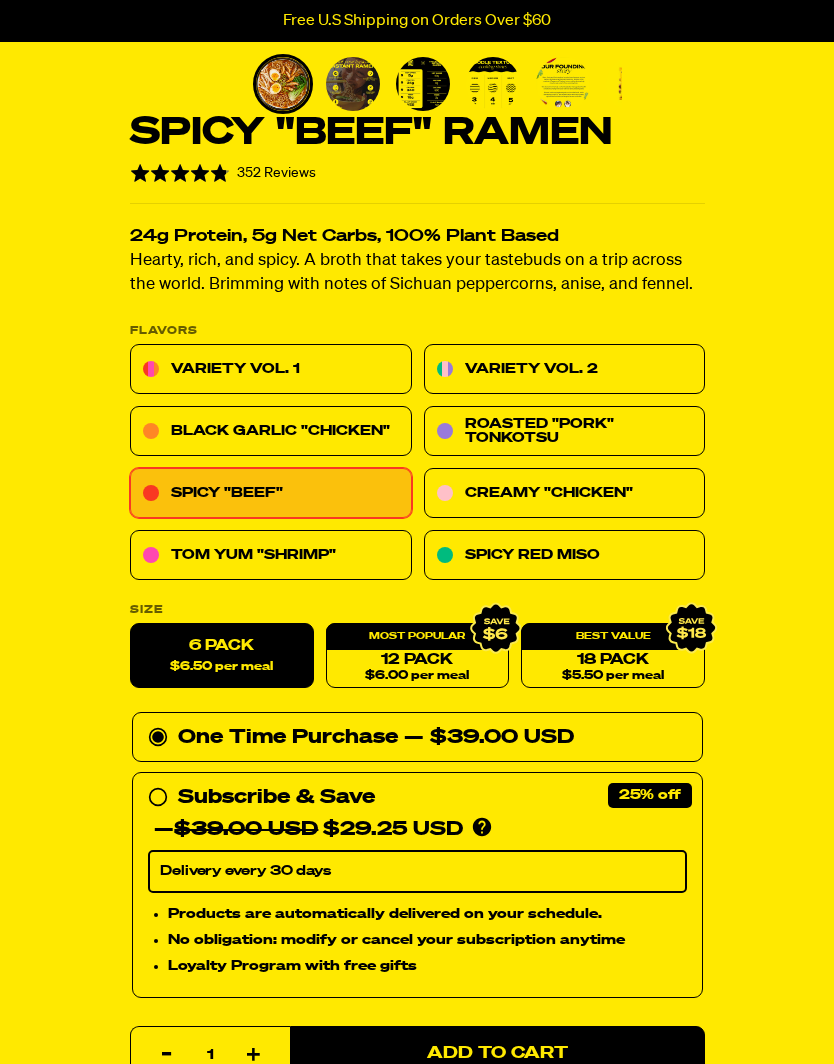click on "Subscribe & Save  25%    —  $39.00 USD $29.25 USD   You'll receive your selected flavor and pack size every month at a discounted price.  Create an account to manage your subscription including: skipping, changing delivery frequency, or canceling.          Delivery every 30 days            Products are automatically delivered on your schedule.   No obligation: modify or cancel your subscription anytime   Loyalty Program with free gifts" at bounding box center (154, 782) 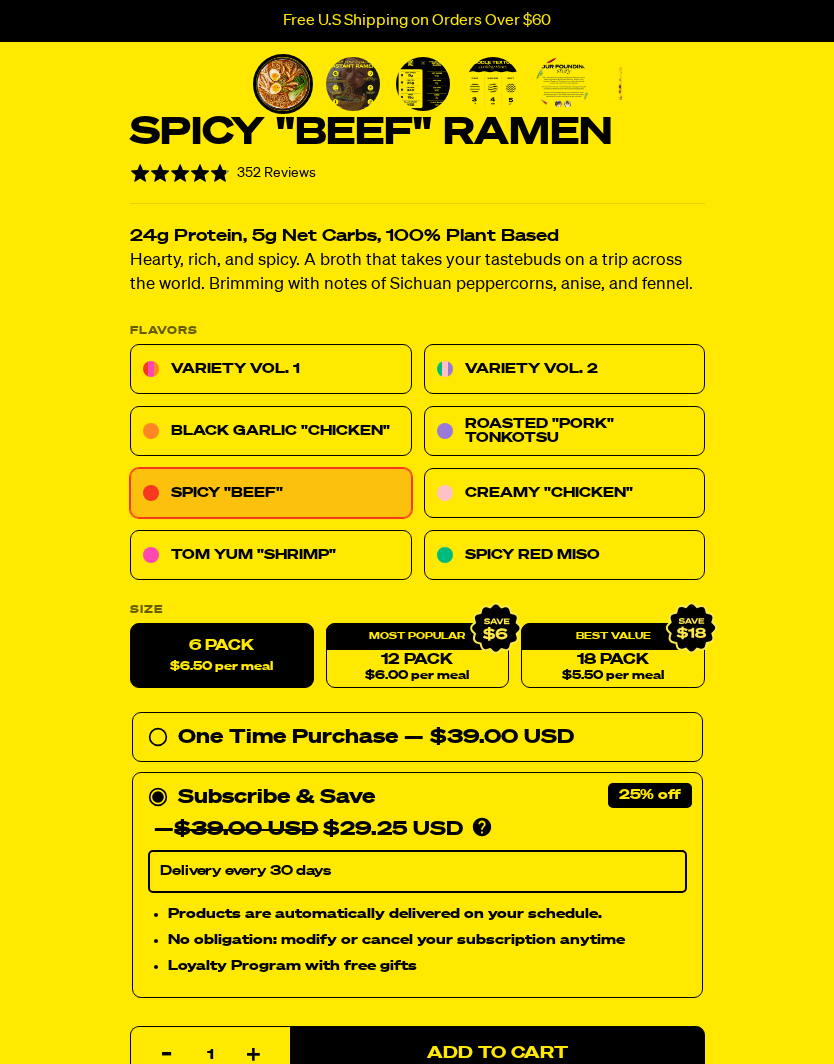 click on "Add to Cart" at bounding box center [497, 1054] 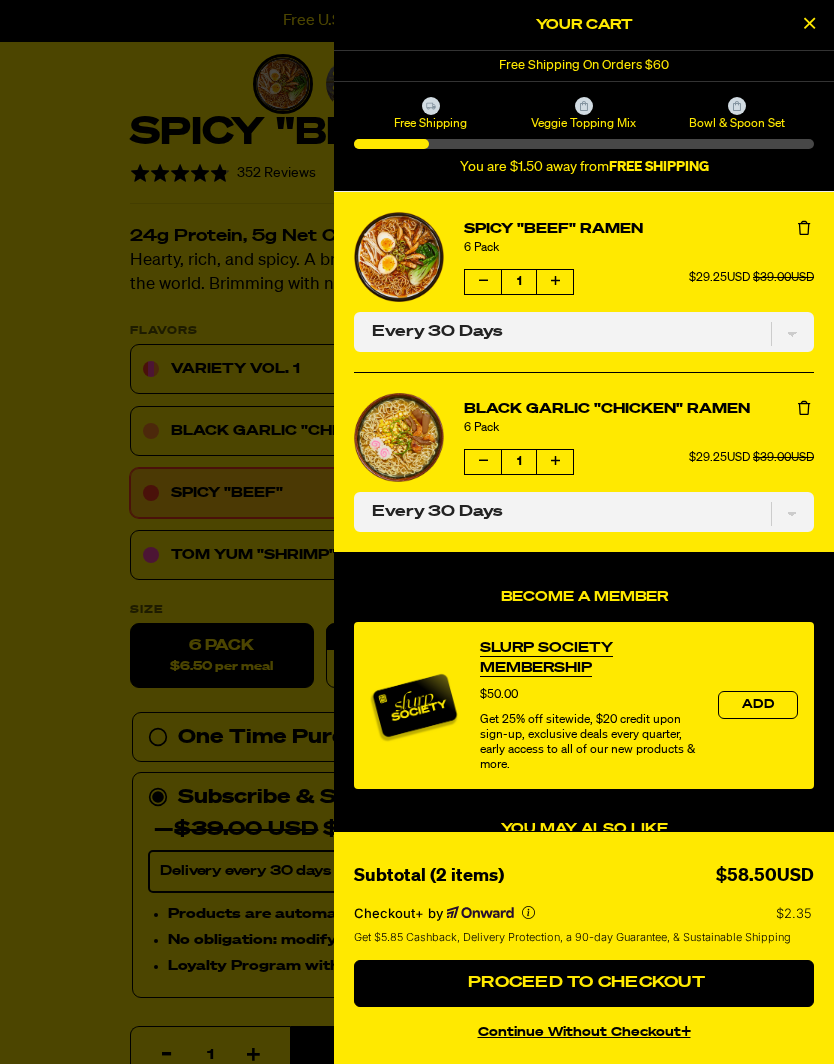 click at bounding box center (417, 532) 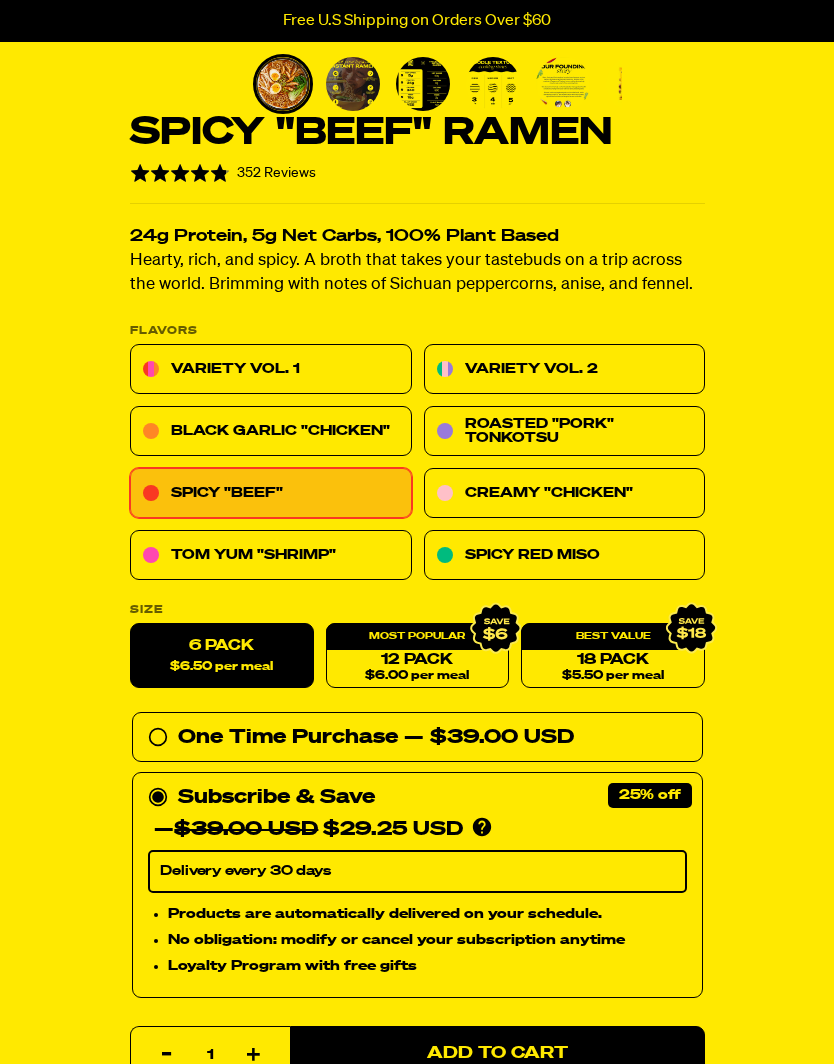 click on "Creamy "Chicken"" at bounding box center (564, 494) 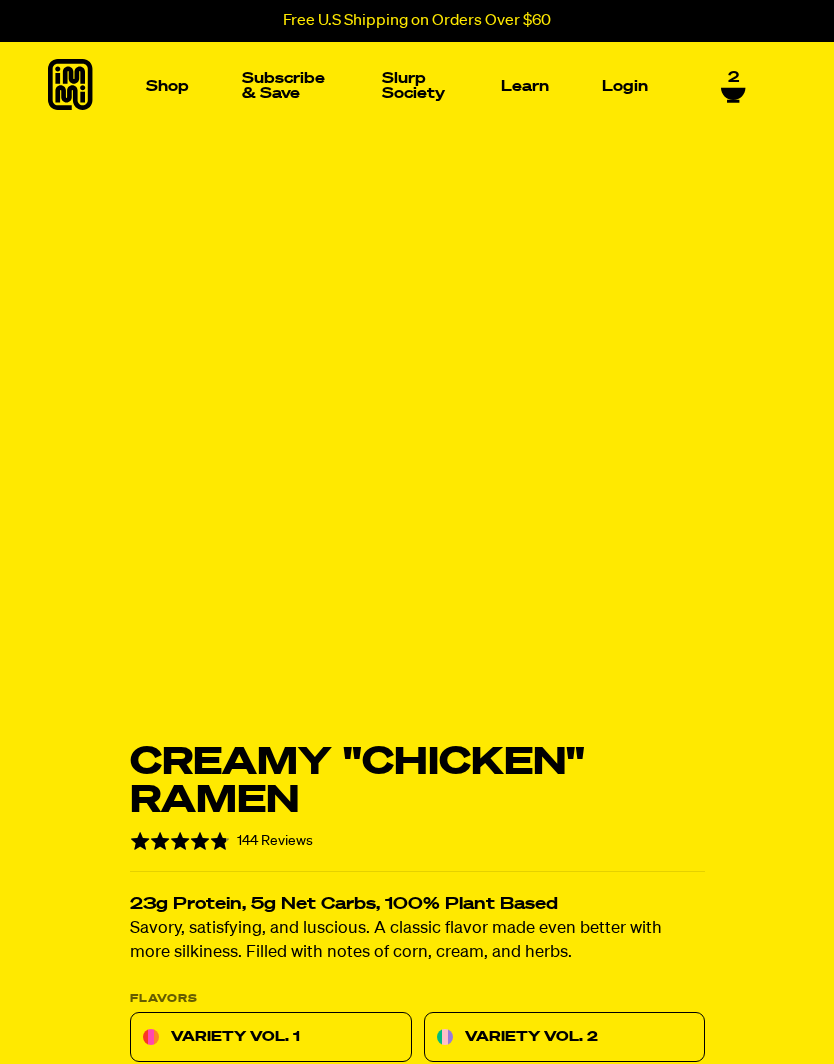 select on "Every 30 Days" 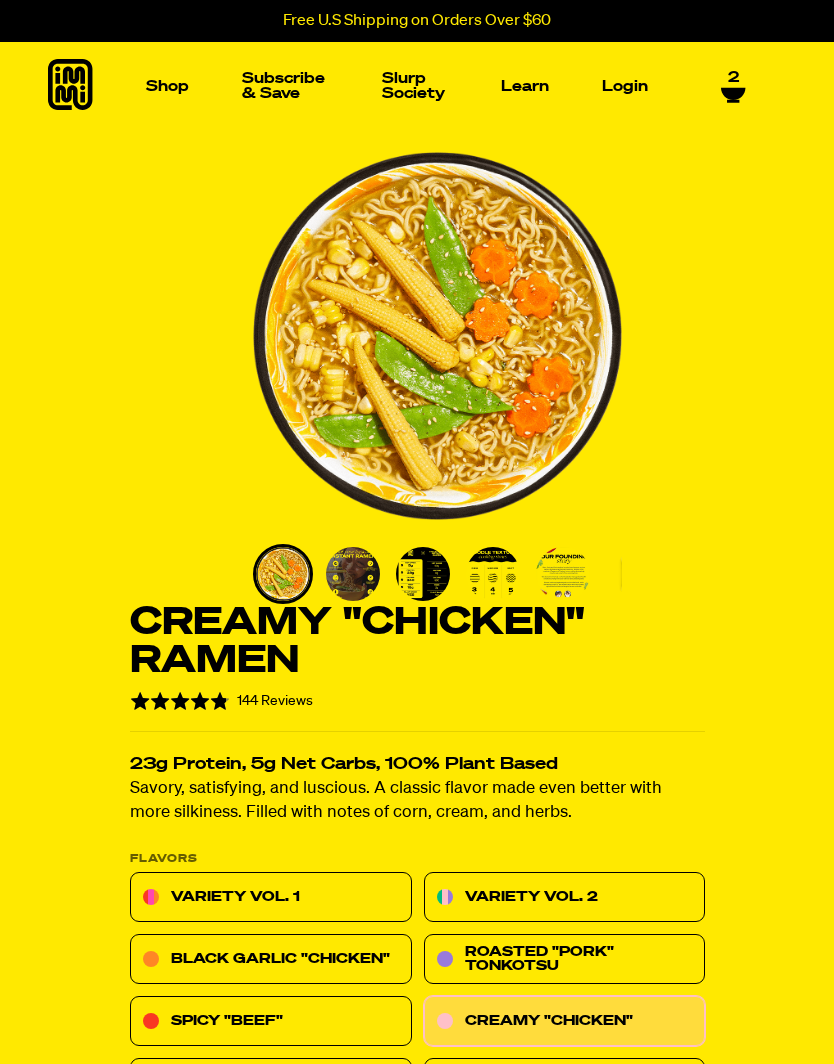 scroll, scrollTop: 0, scrollLeft: 0, axis: both 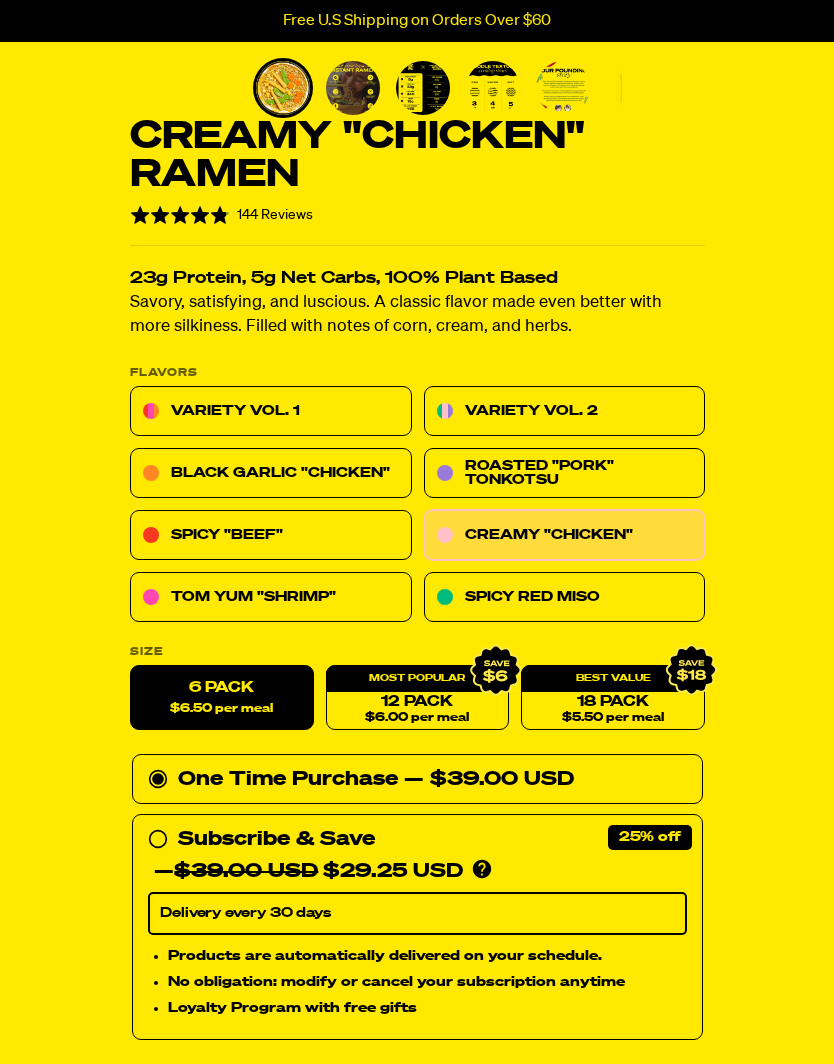 click 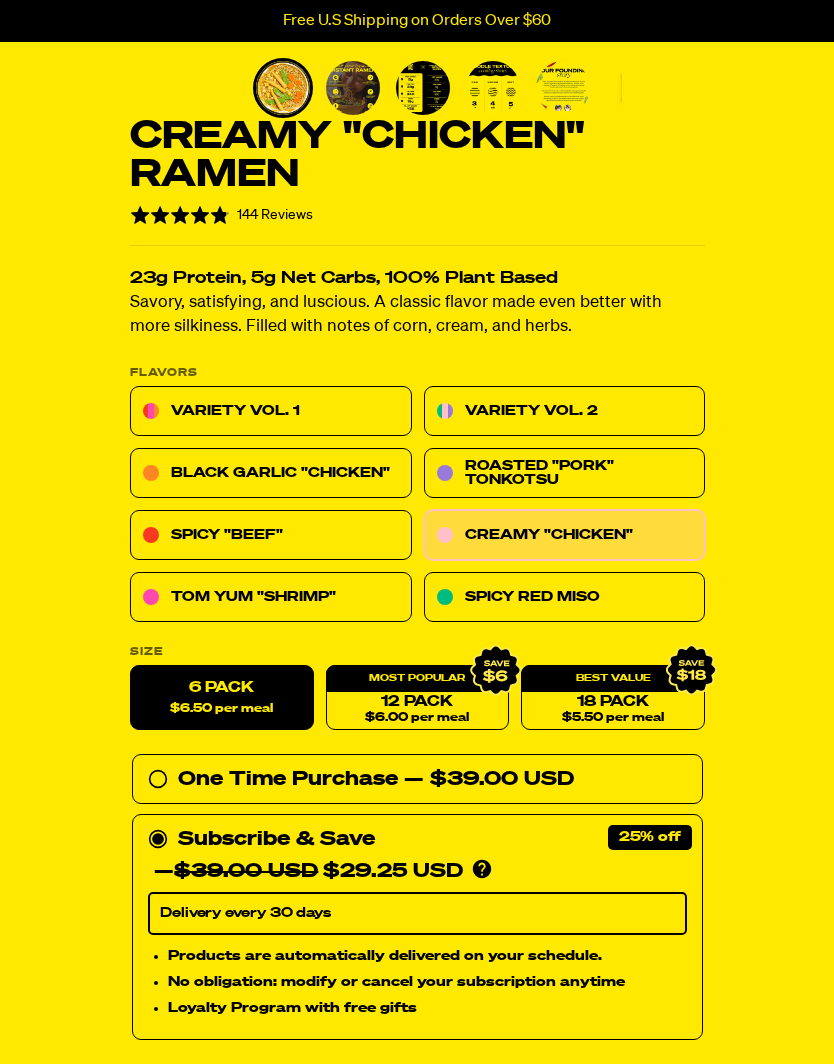click on "Add to Cart" at bounding box center [497, 1096] 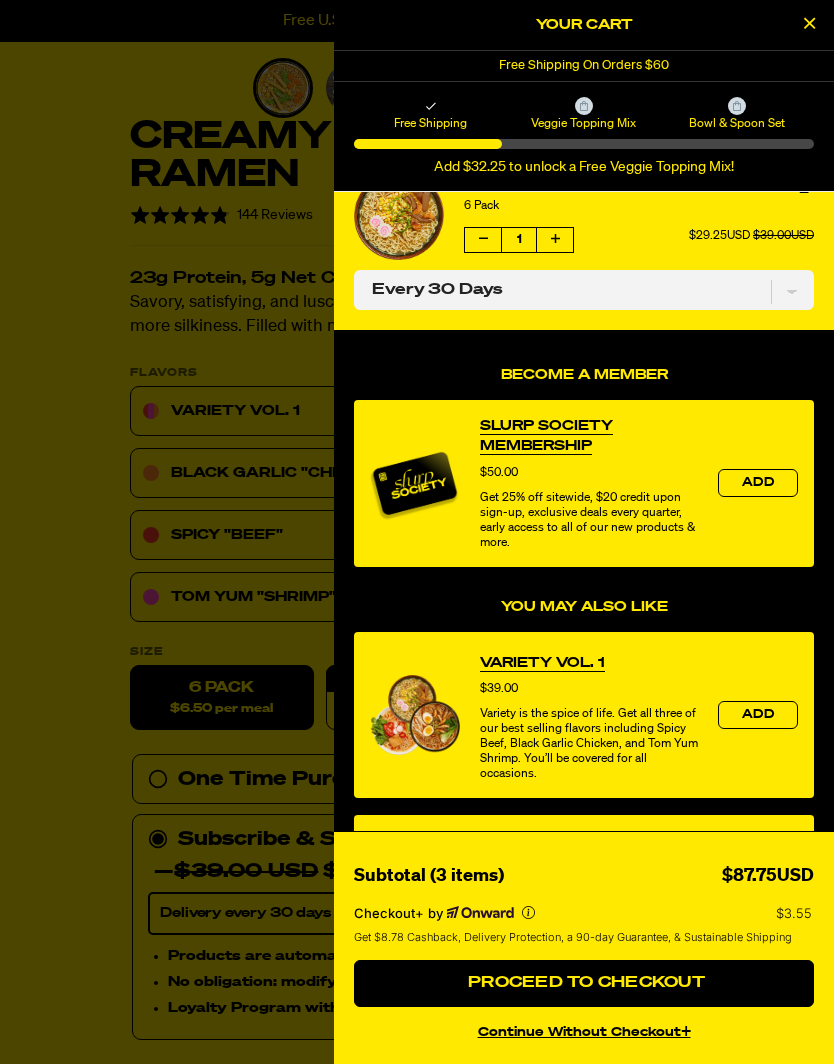 scroll, scrollTop: 404, scrollLeft: 0, axis: vertical 